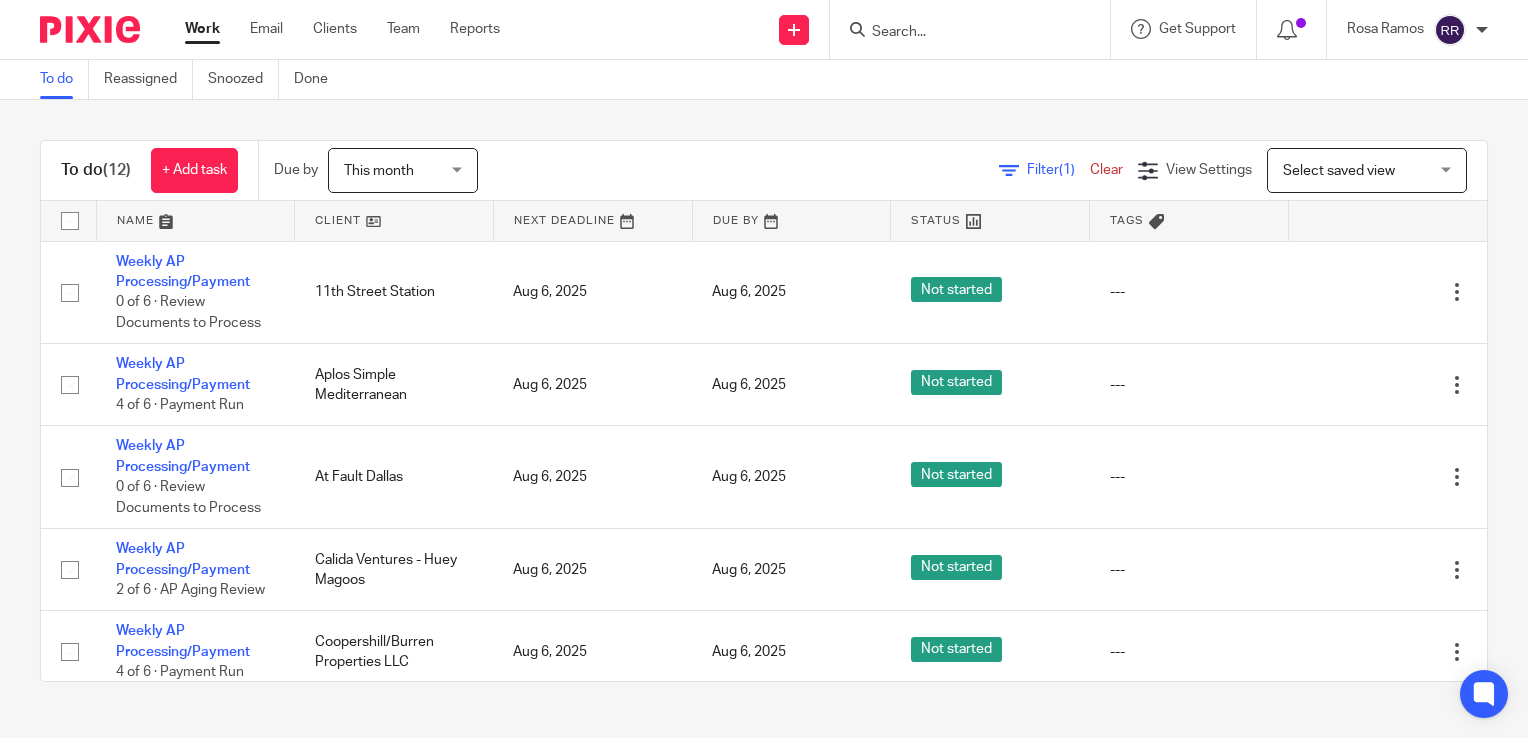 scroll, scrollTop: 0, scrollLeft: 0, axis: both 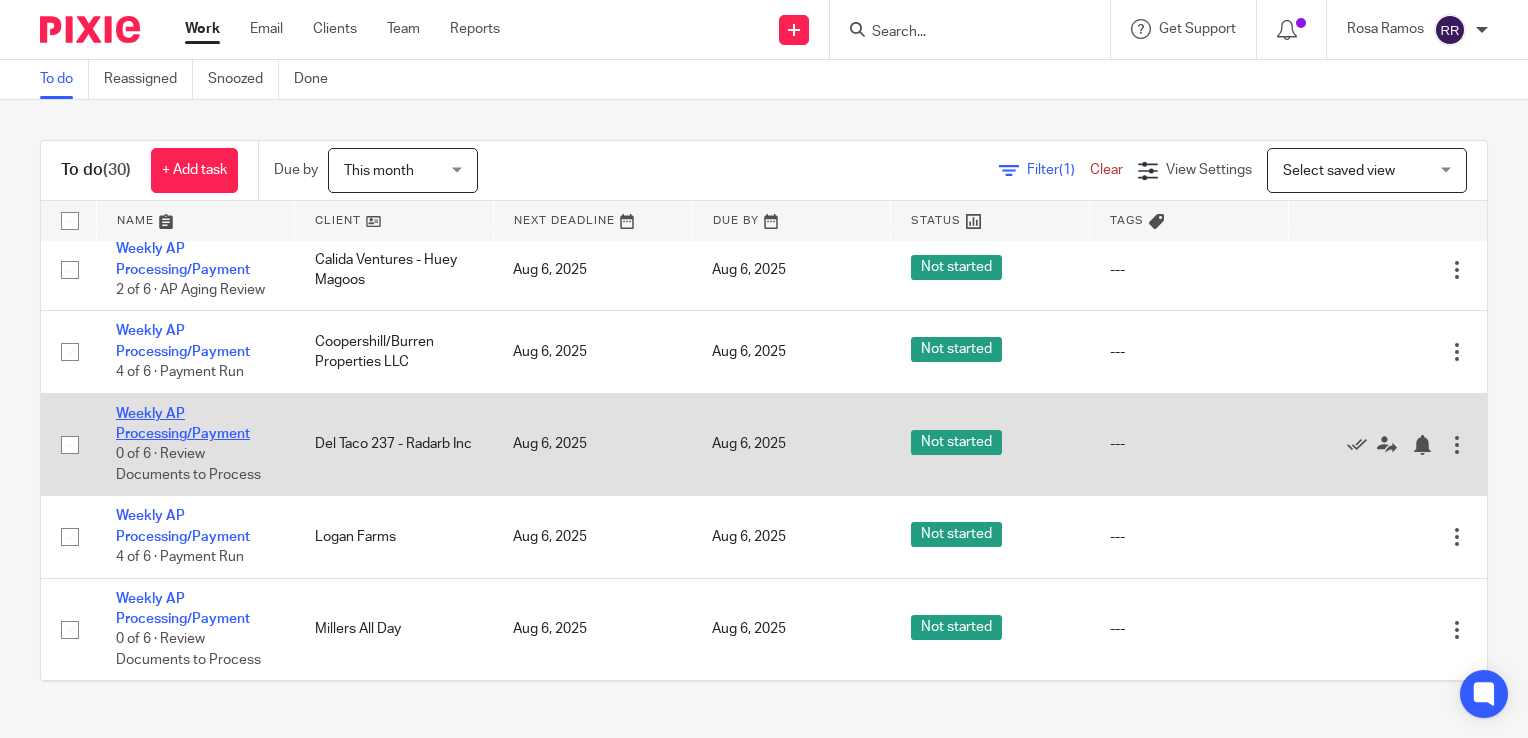 click on "Weekly AP Processing/Payment" at bounding box center [183, 424] 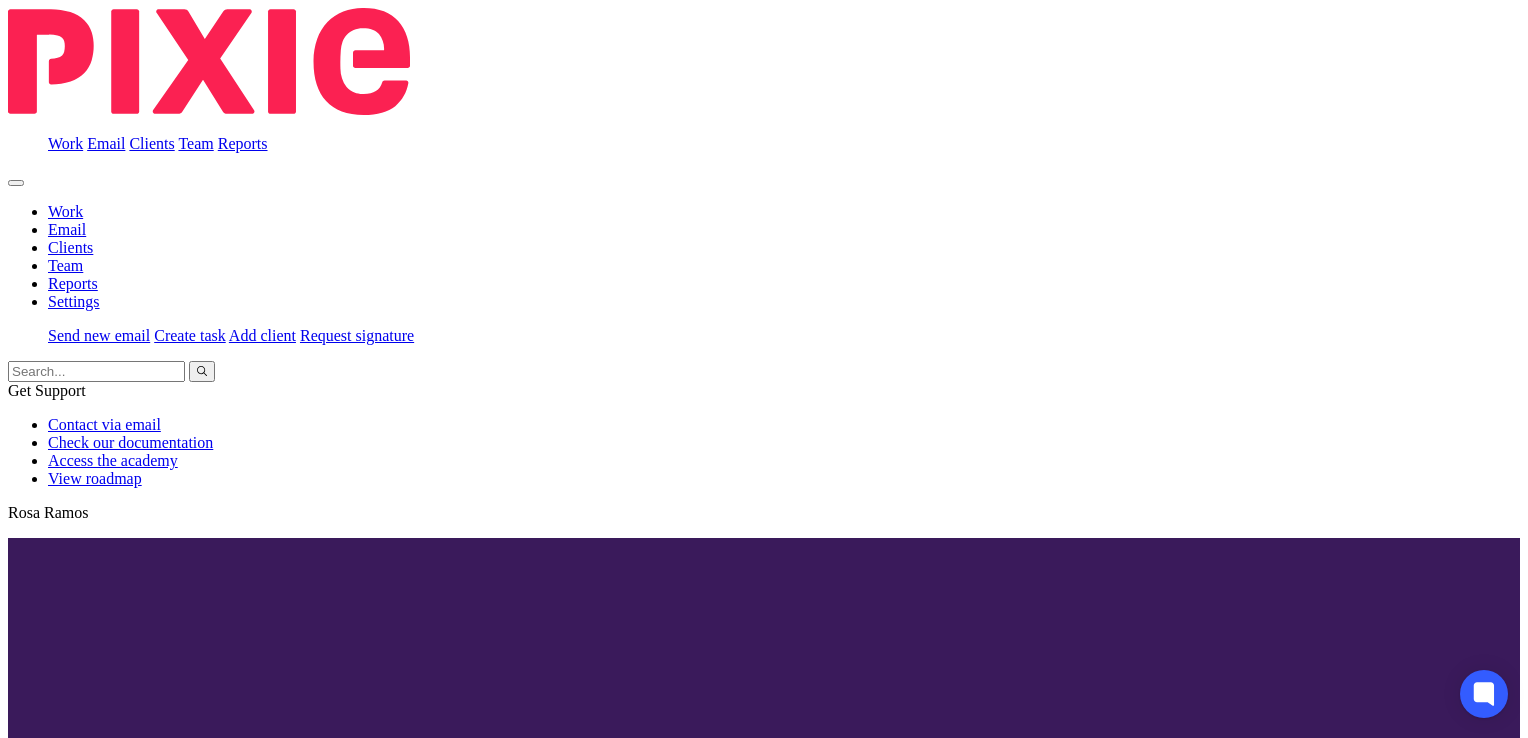 scroll, scrollTop: 0, scrollLeft: 0, axis: both 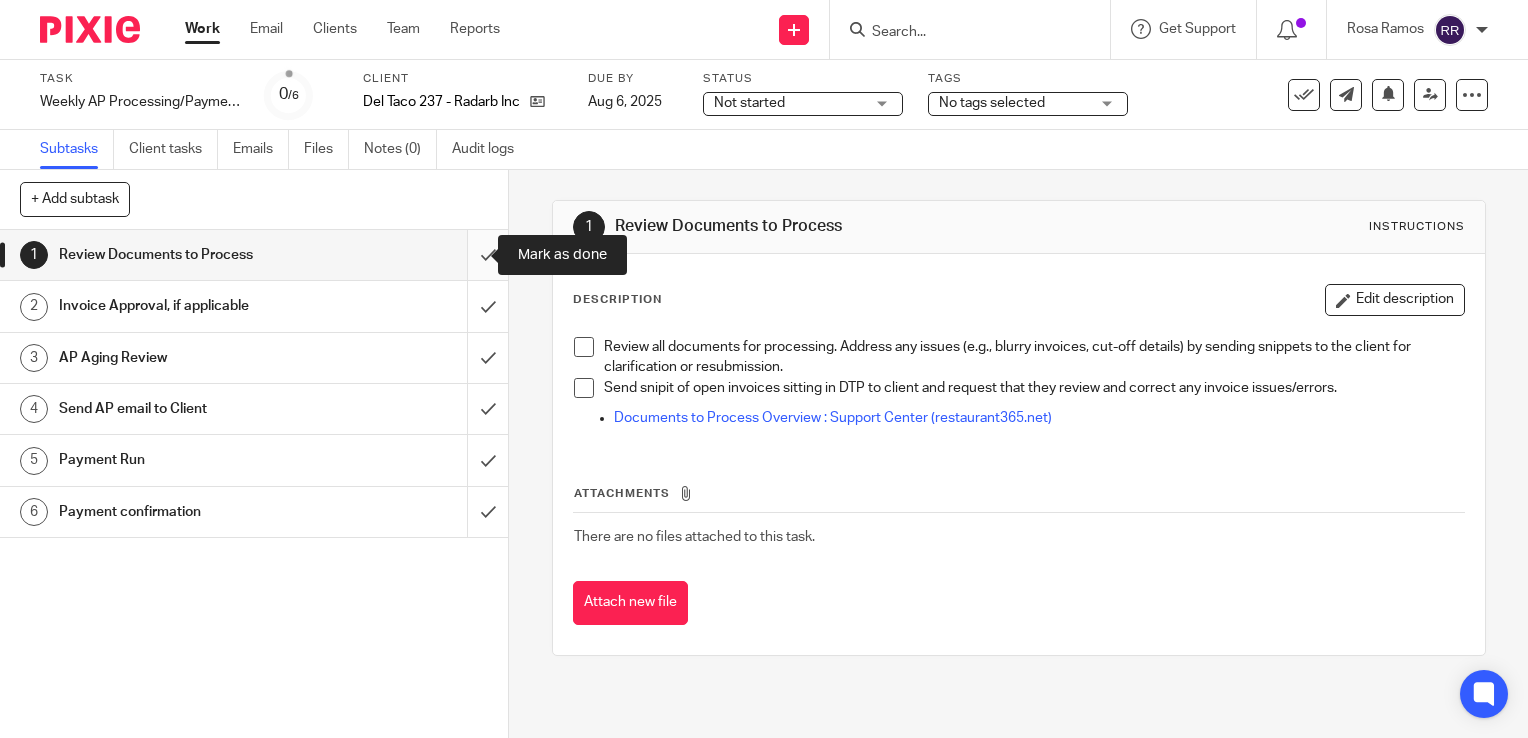 click at bounding box center (254, 255) 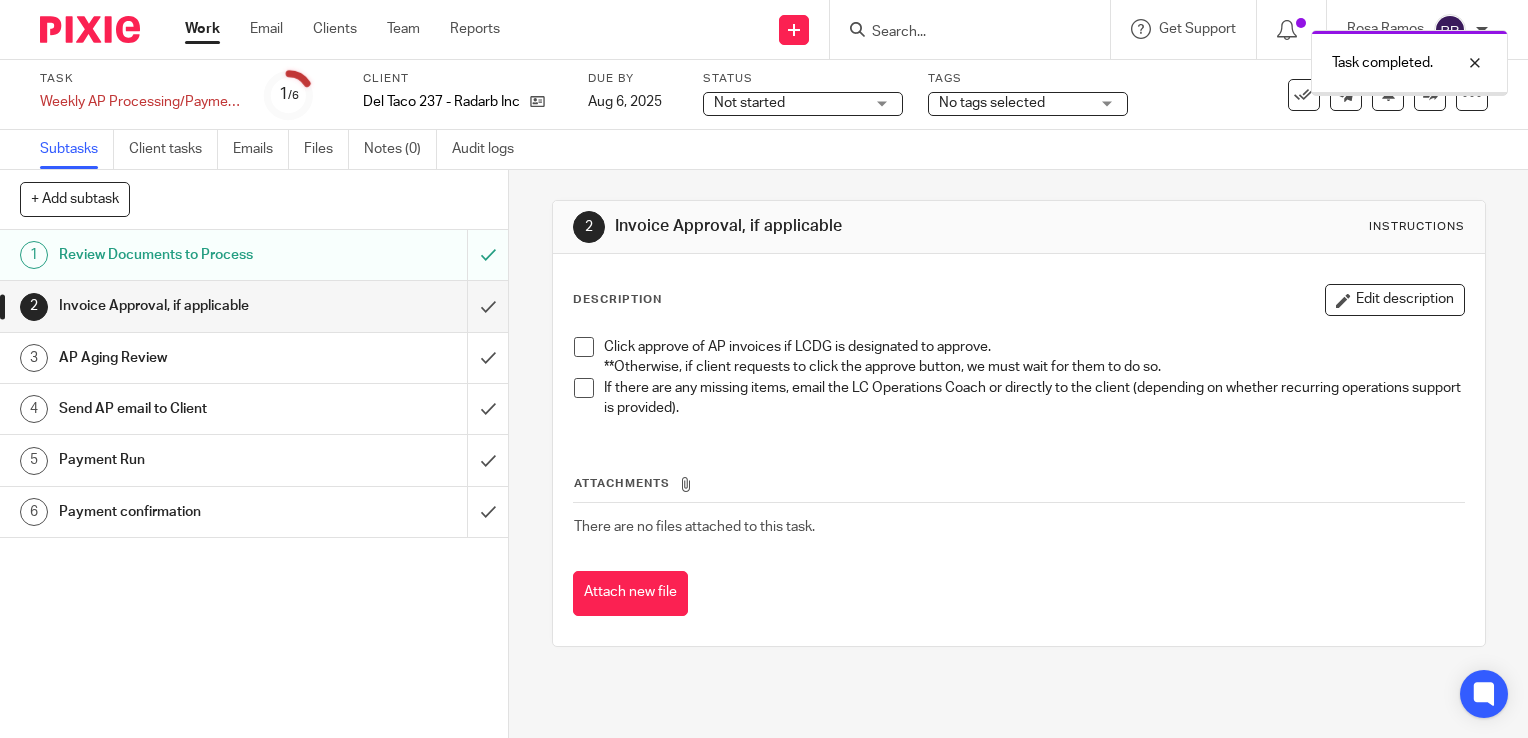 scroll, scrollTop: 0, scrollLeft: 0, axis: both 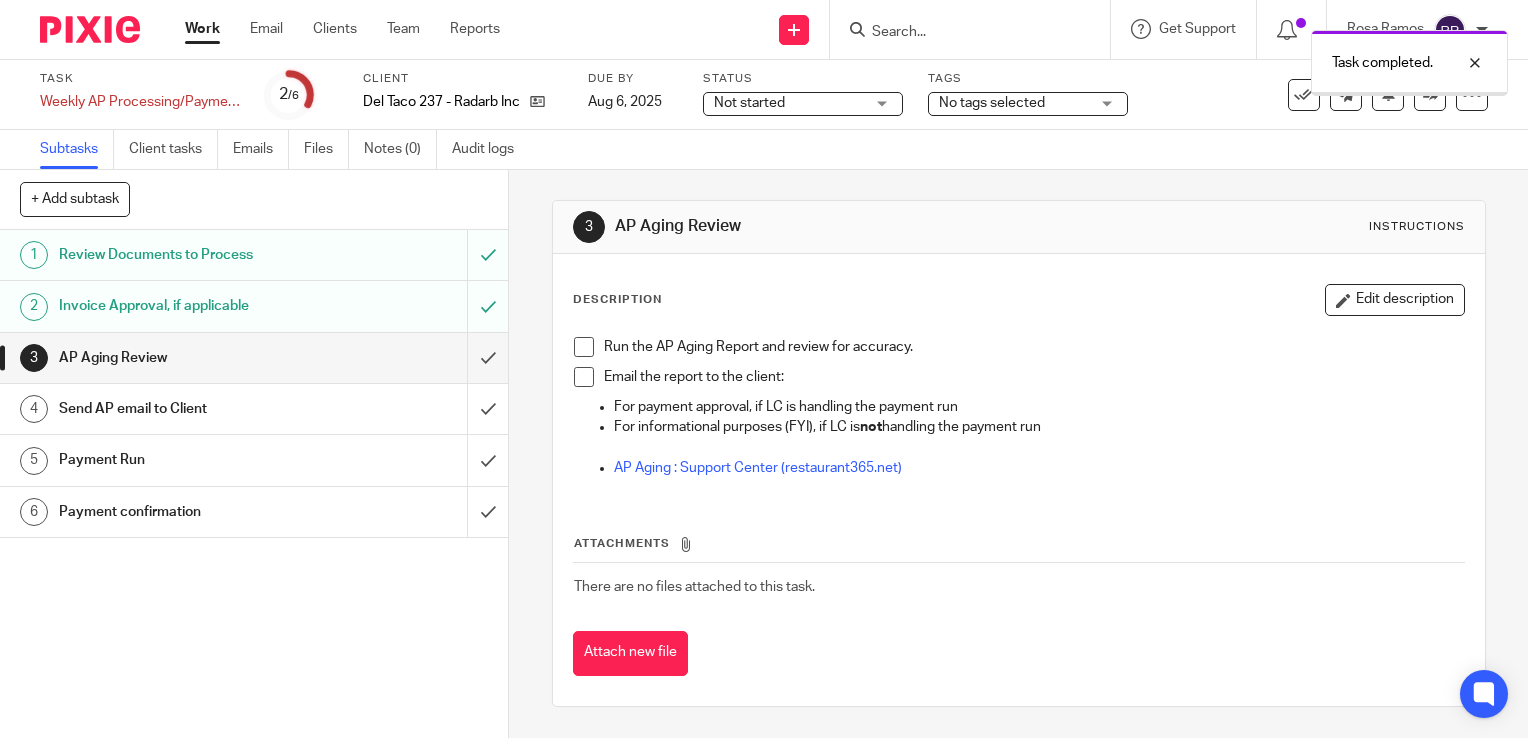 click at bounding box center [254, 358] 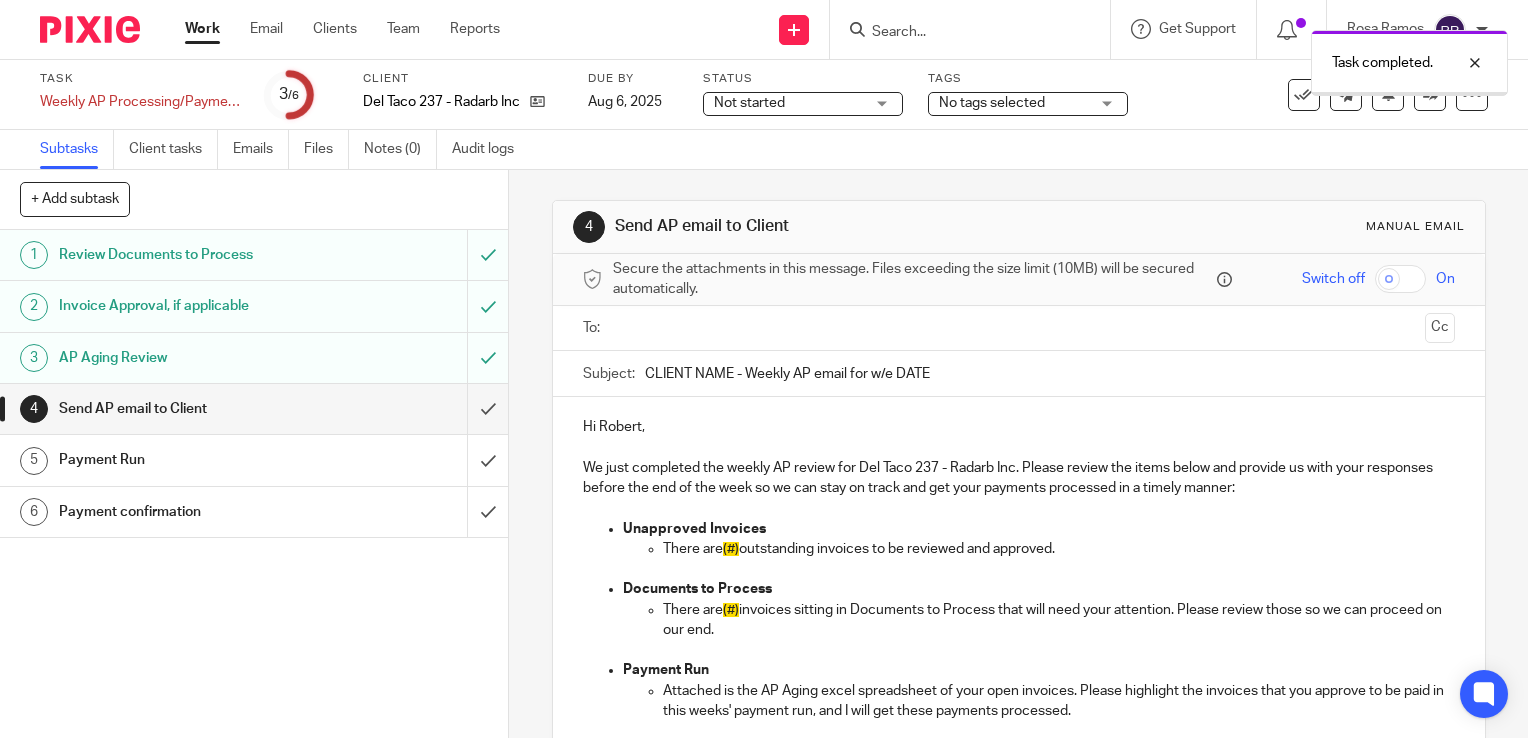 scroll, scrollTop: 0, scrollLeft: 0, axis: both 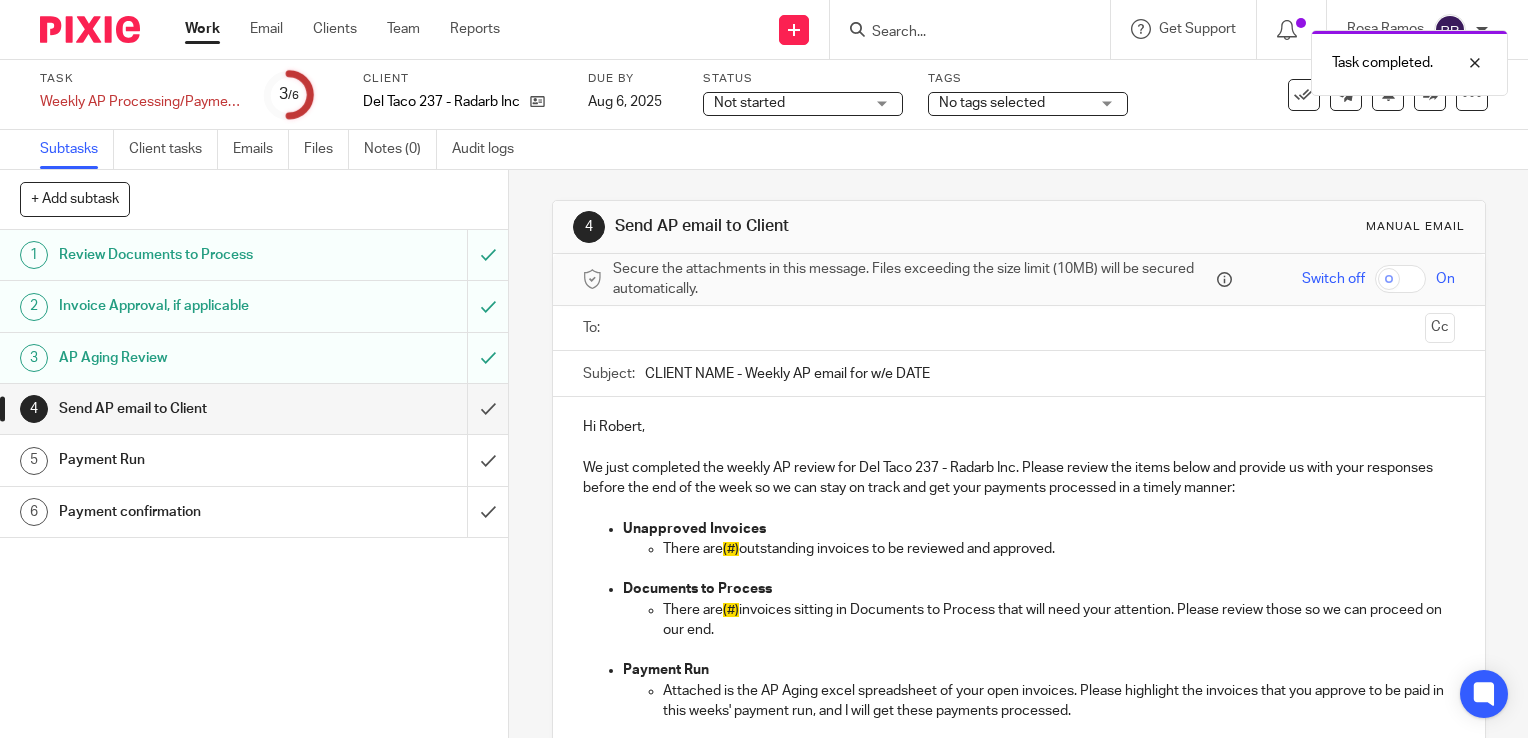 click on "Work" at bounding box center (202, 29) 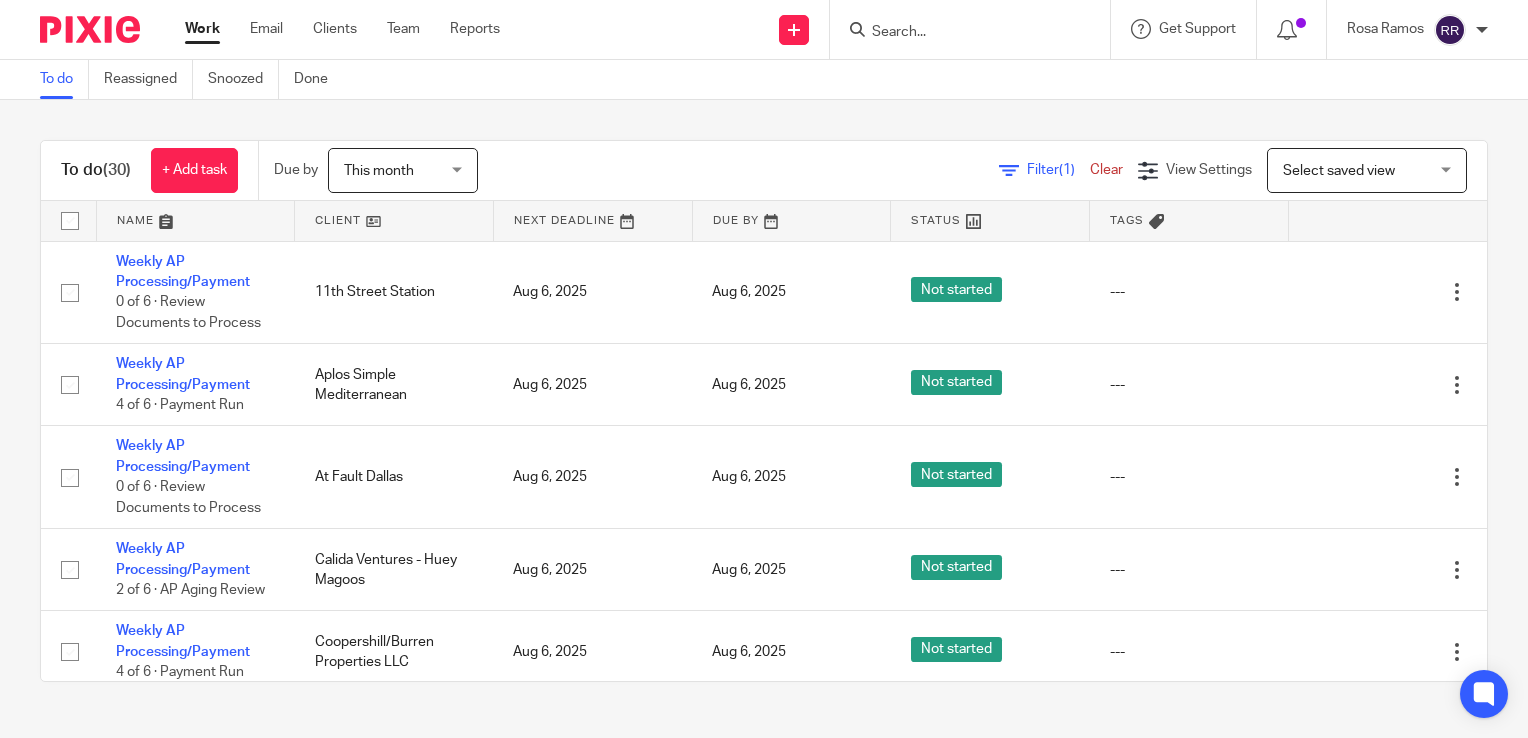 scroll, scrollTop: 0, scrollLeft: 0, axis: both 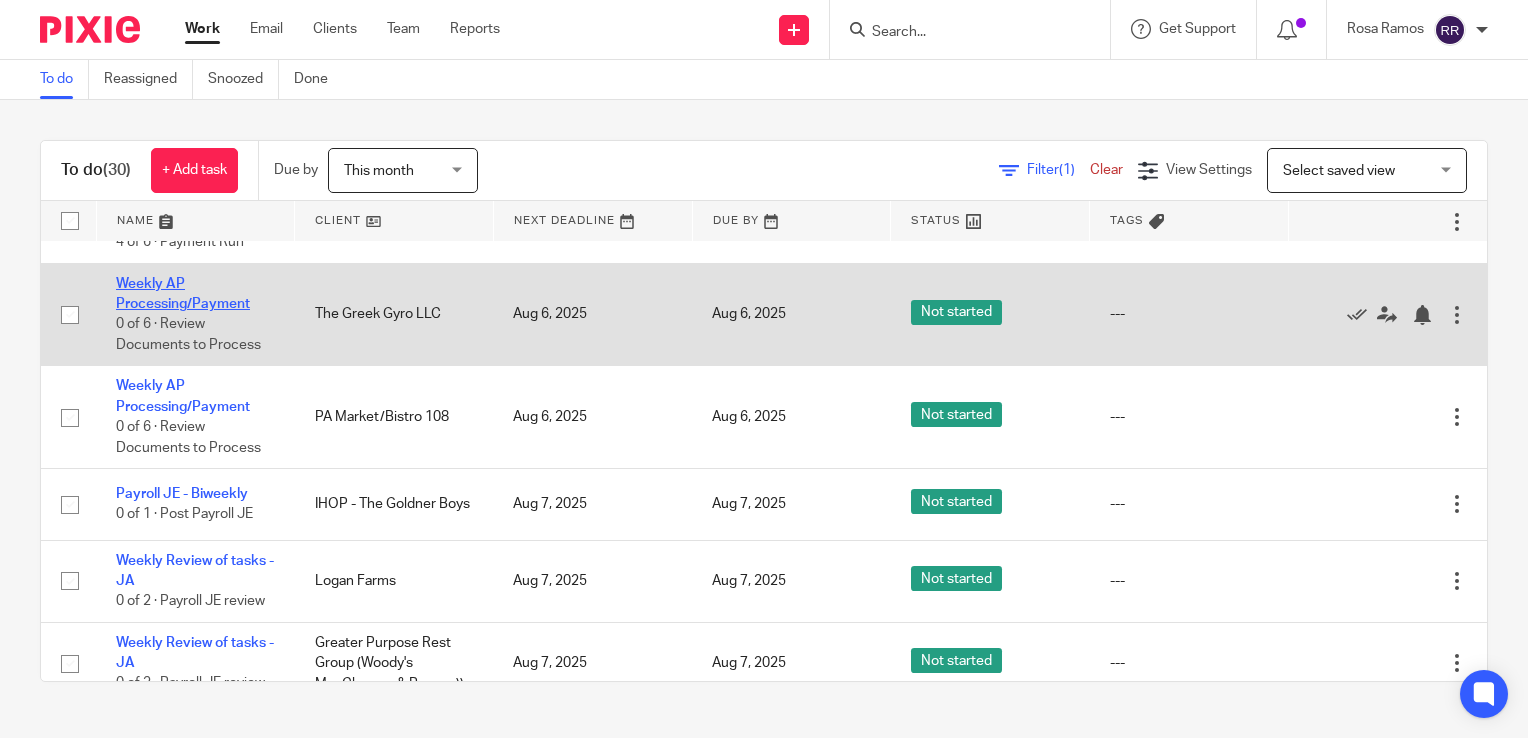 click on "Weekly AP Processing/Payment" 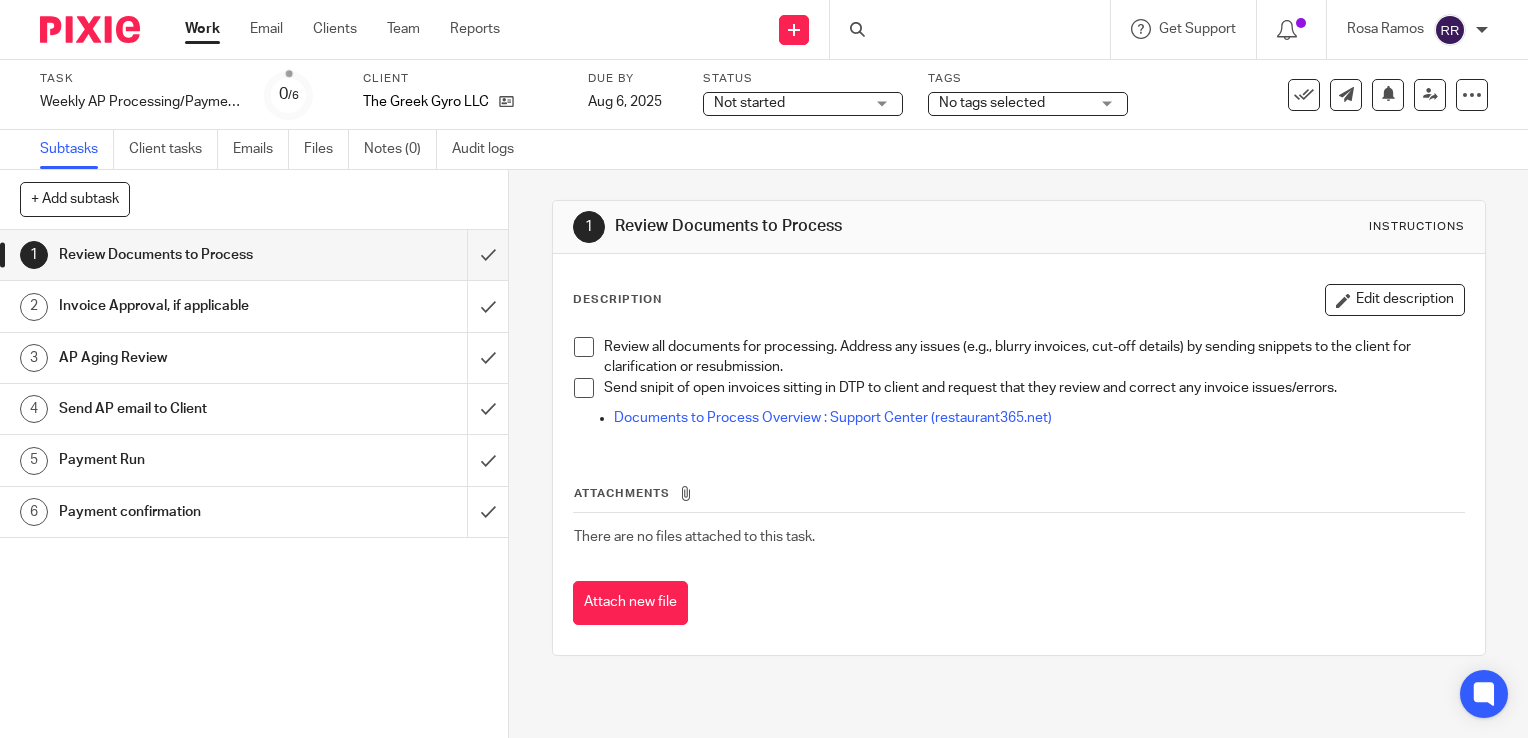 scroll, scrollTop: 0, scrollLeft: 0, axis: both 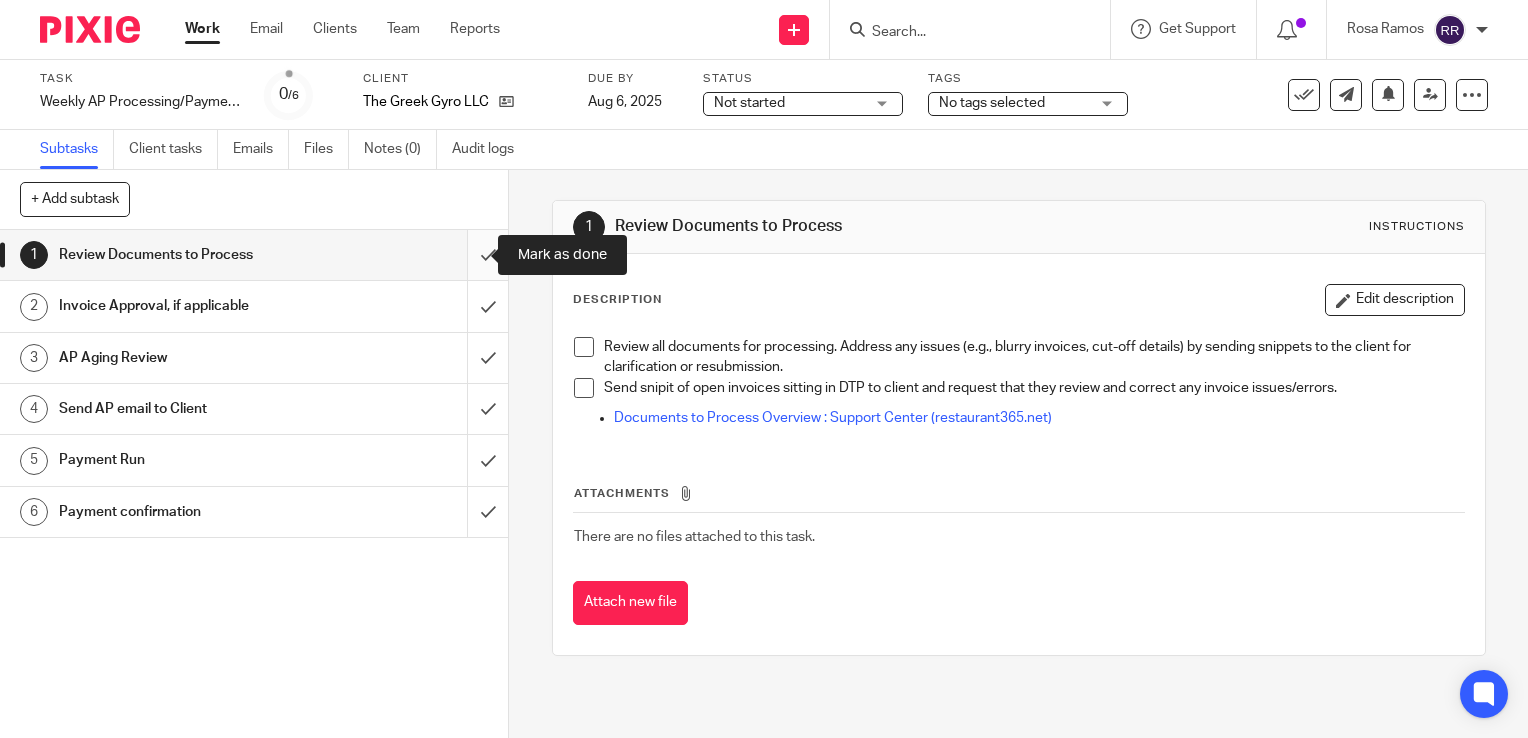 click at bounding box center (254, 255) 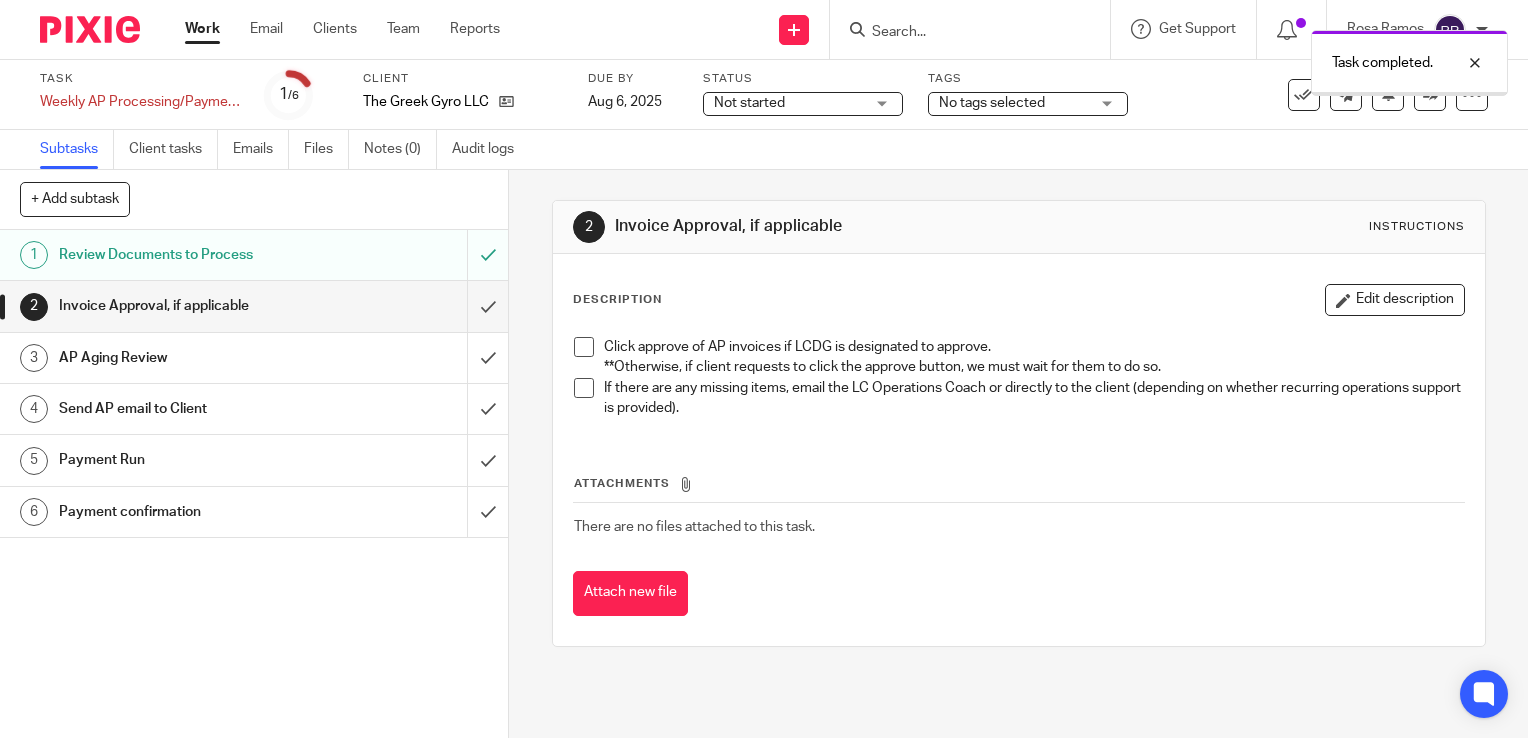 scroll, scrollTop: 0, scrollLeft: 0, axis: both 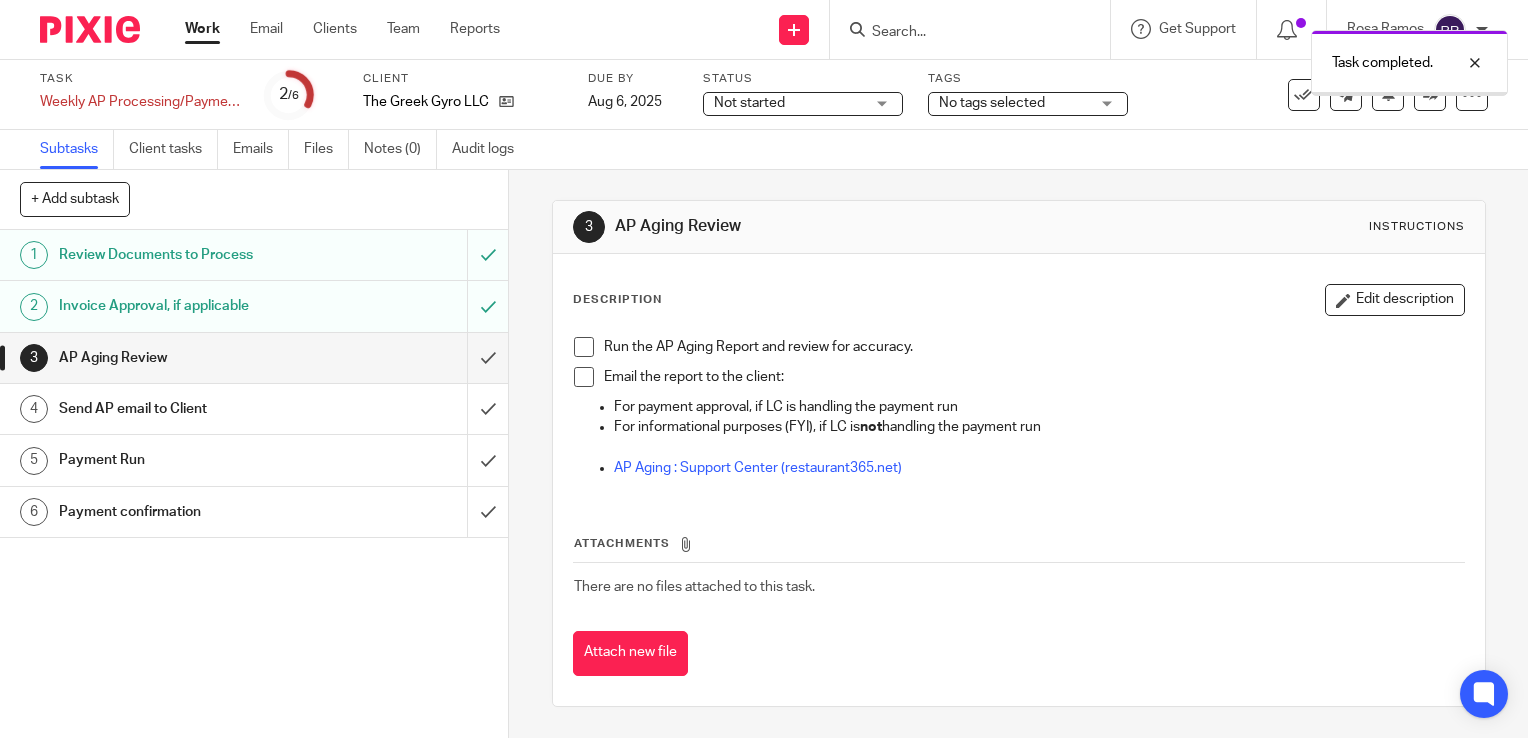 click at bounding box center [254, 358] 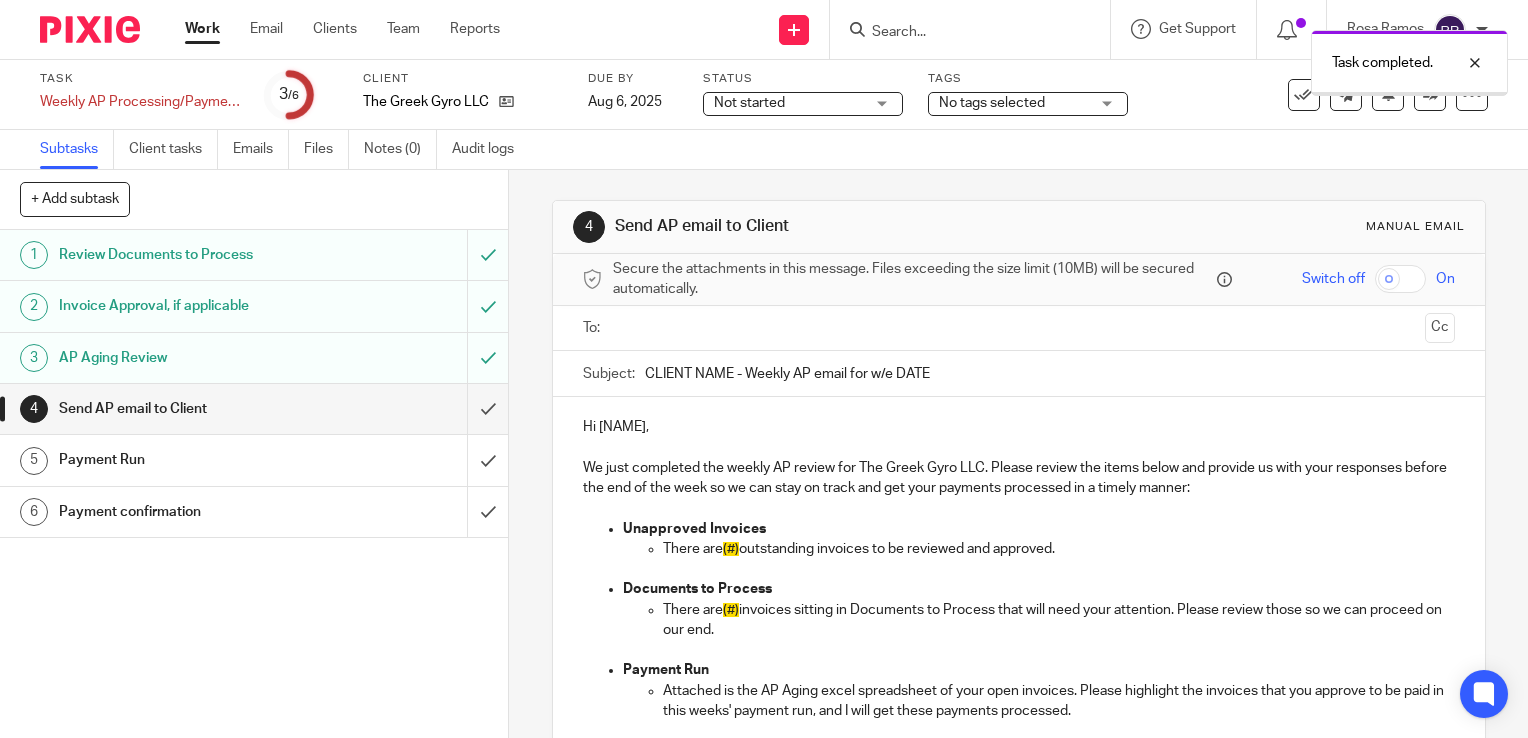 scroll, scrollTop: 0, scrollLeft: 0, axis: both 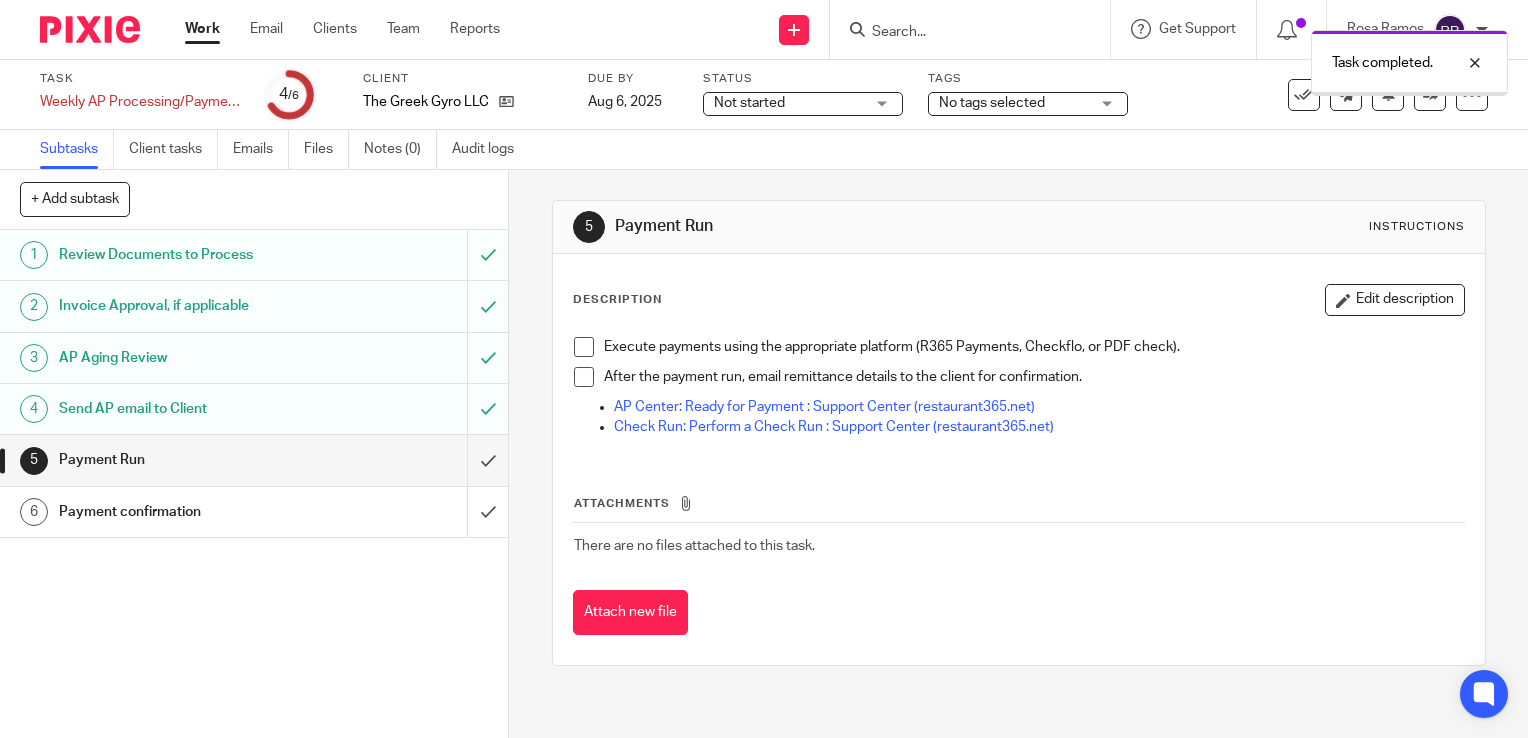 click at bounding box center [254, 460] 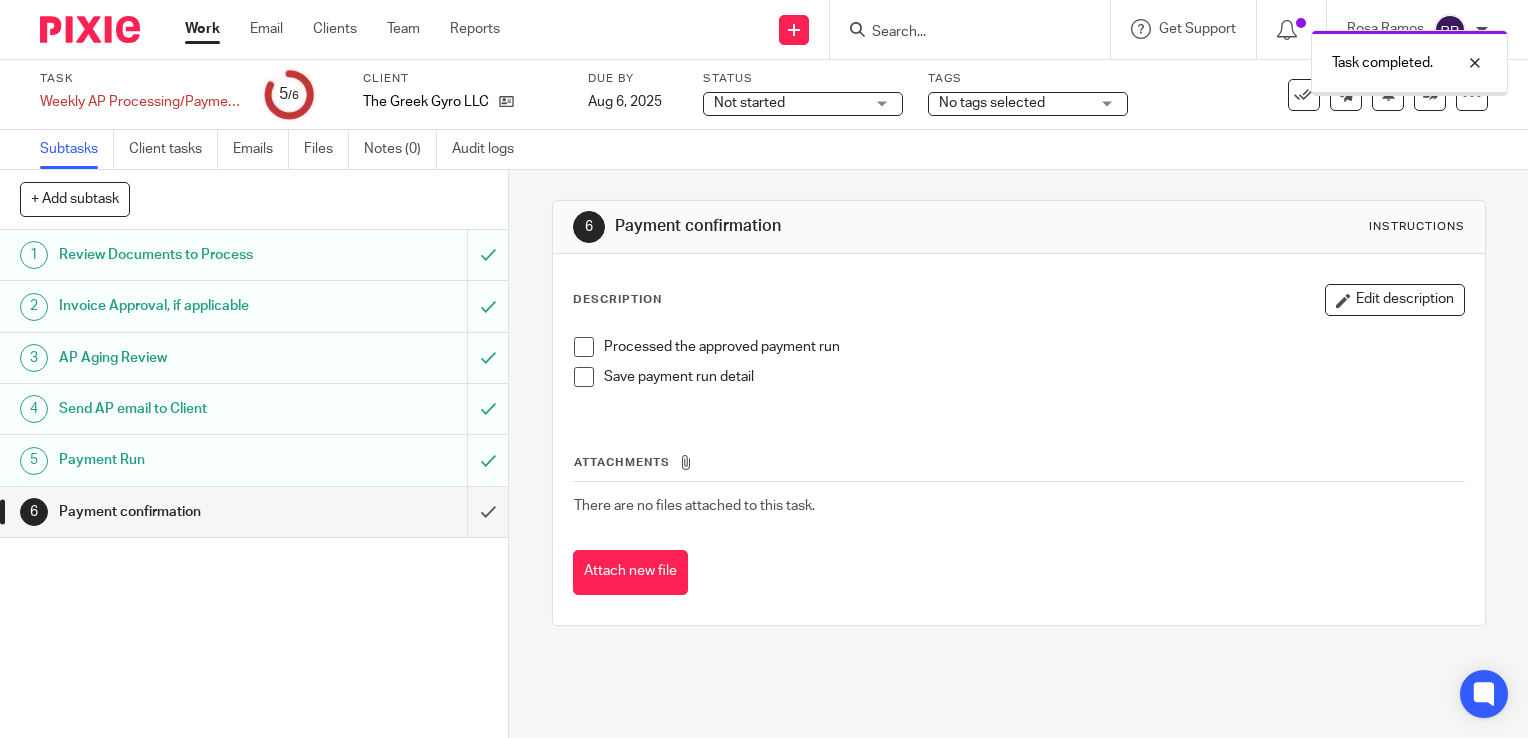 scroll, scrollTop: 0, scrollLeft: 0, axis: both 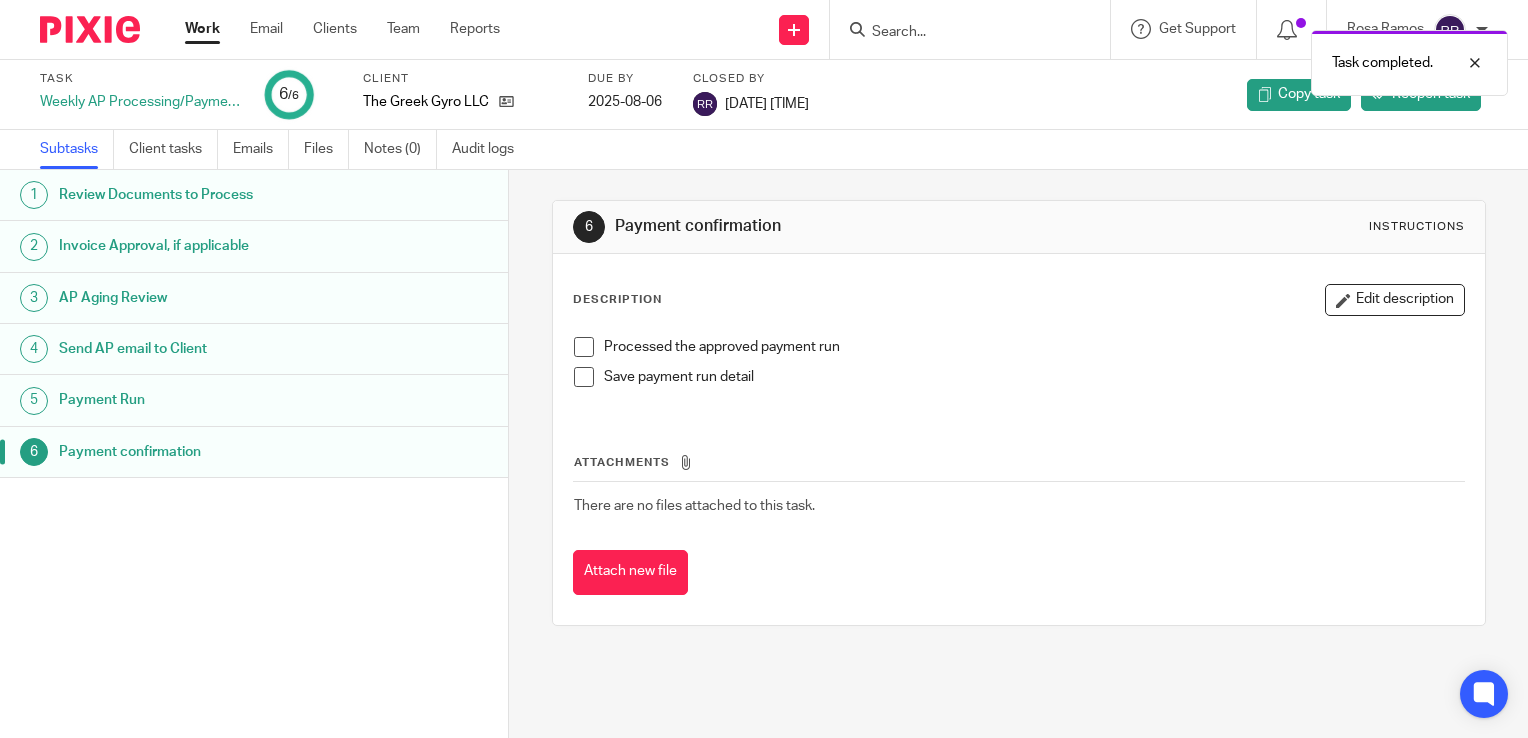 click on "Work" at bounding box center [202, 29] 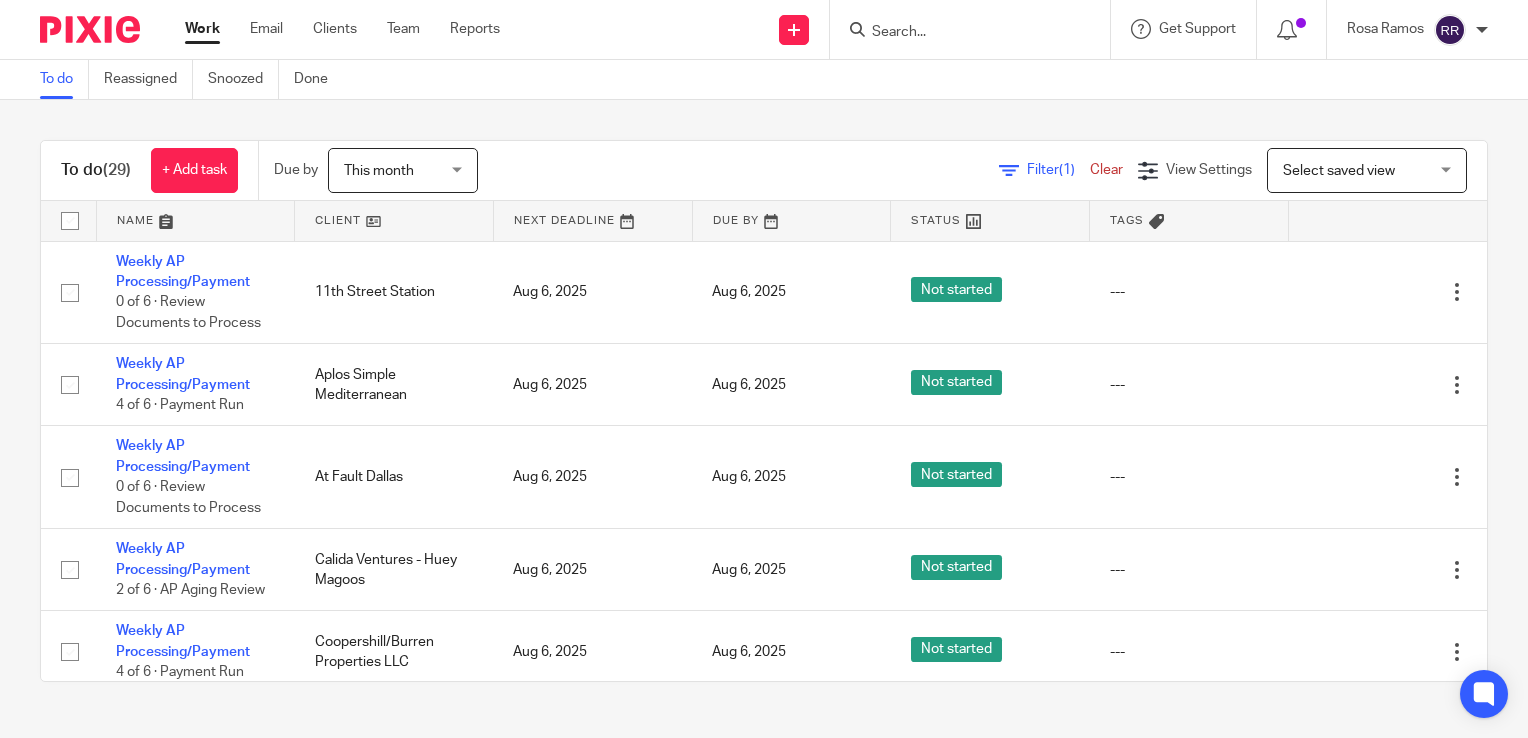 scroll, scrollTop: 0, scrollLeft: 0, axis: both 